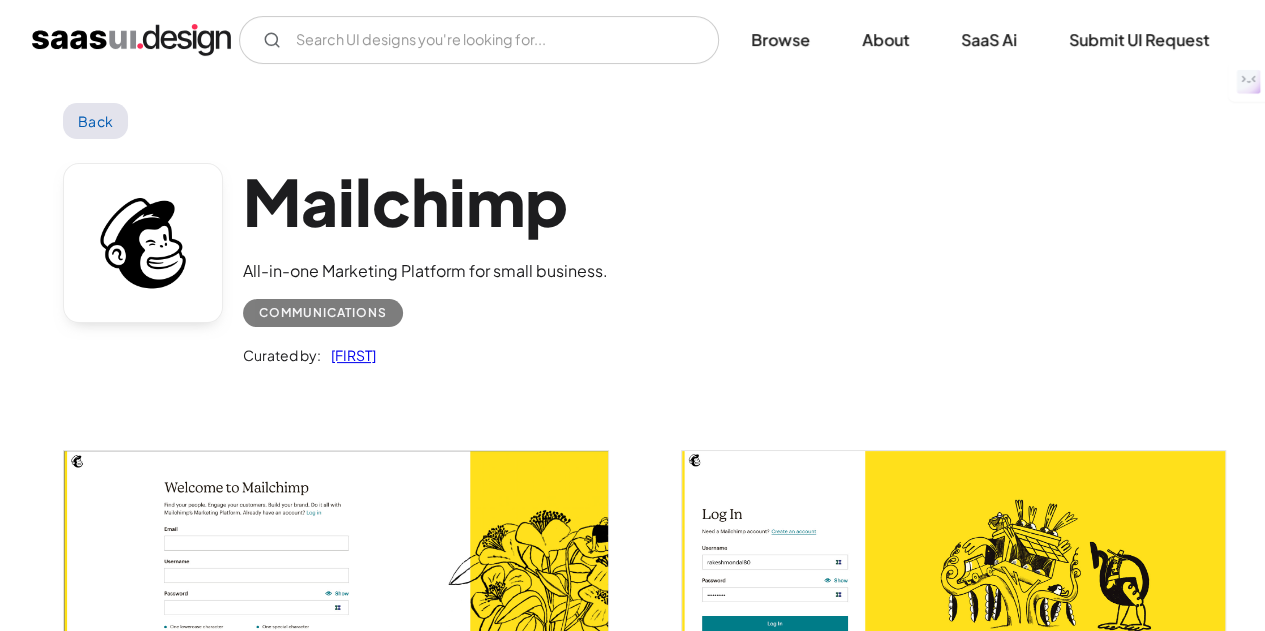 scroll, scrollTop: 0, scrollLeft: 0, axis: both 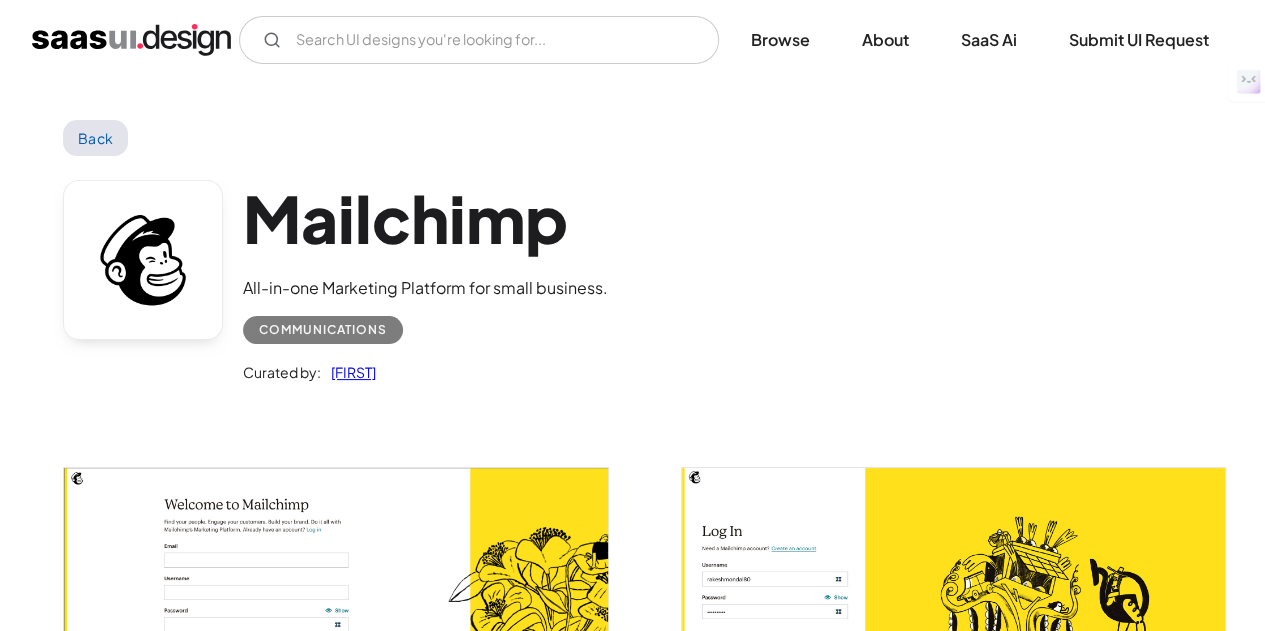 click at bounding box center (131, 40) 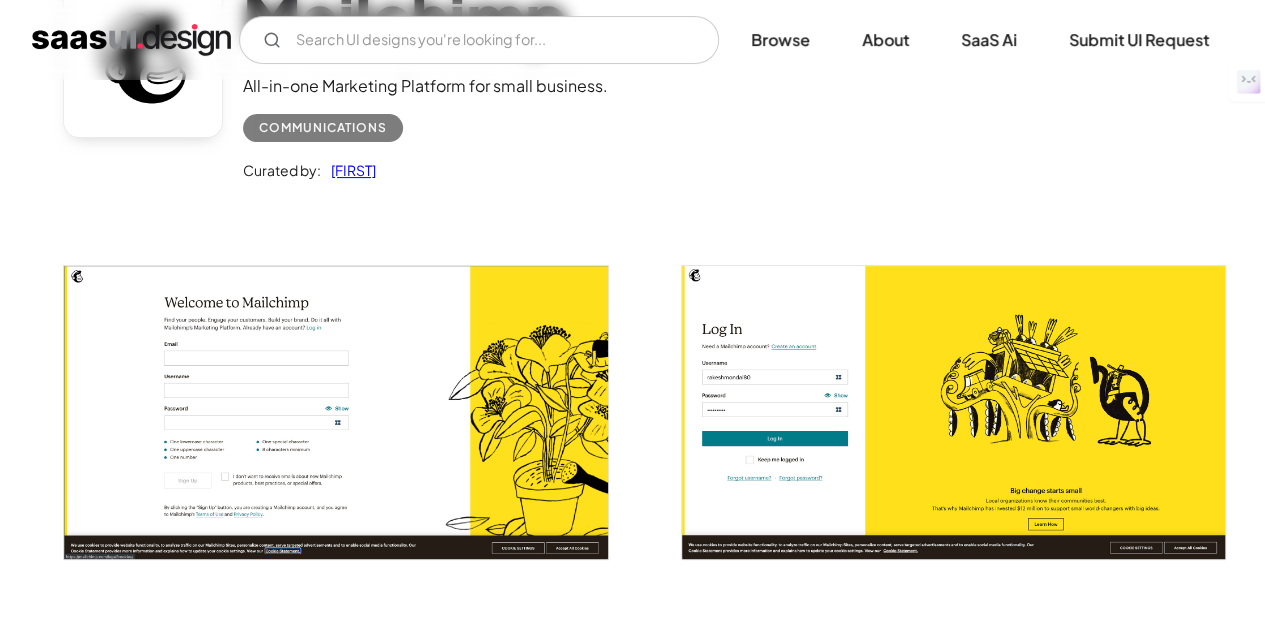 scroll, scrollTop: 0, scrollLeft: 0, axis: both 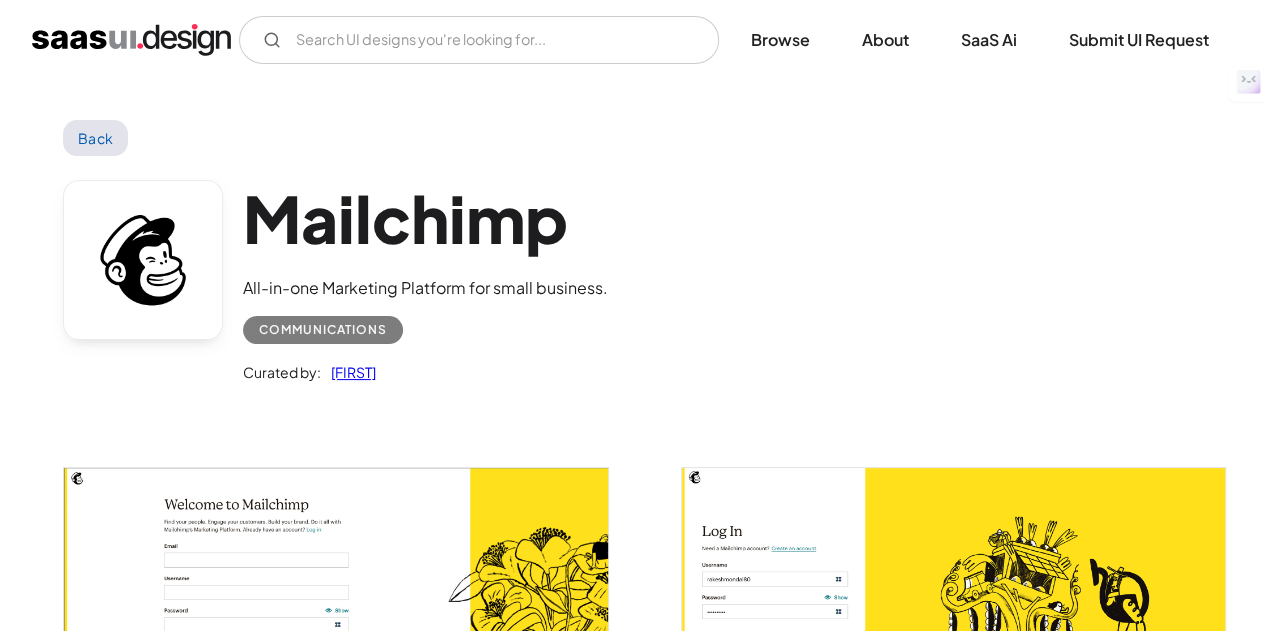 click at bounding box center (131, 40) 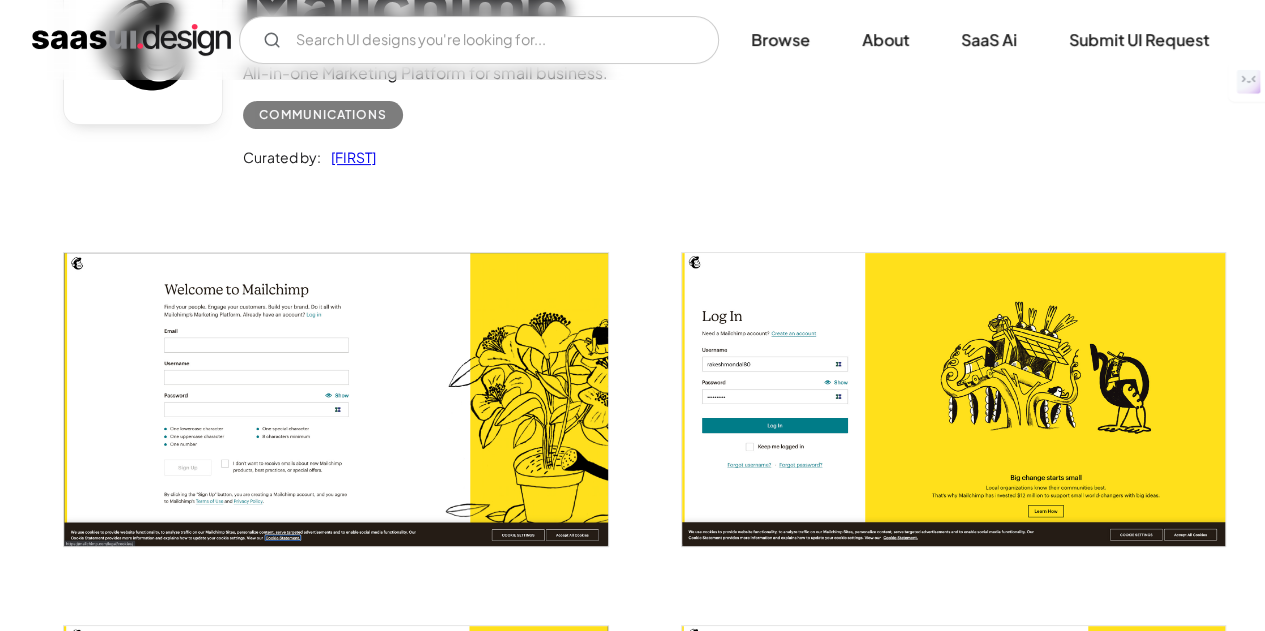 scroll, scrollTop: 0, scrollLeft: 0, axis: both 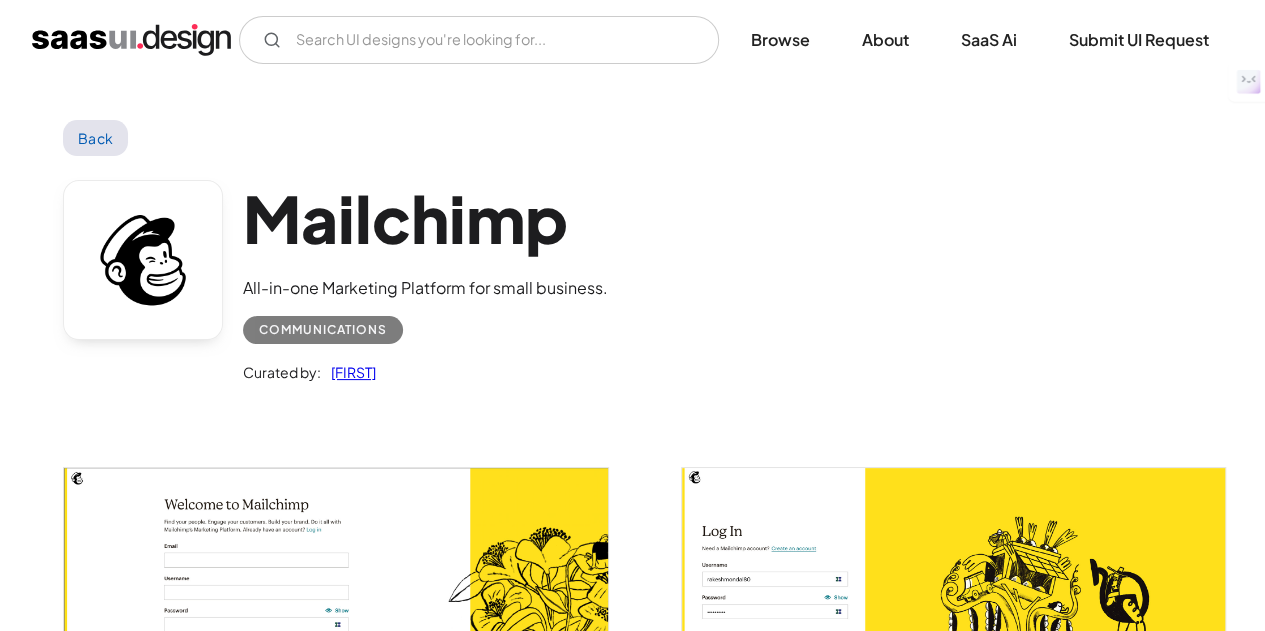 click at bounding box center [131, 40] 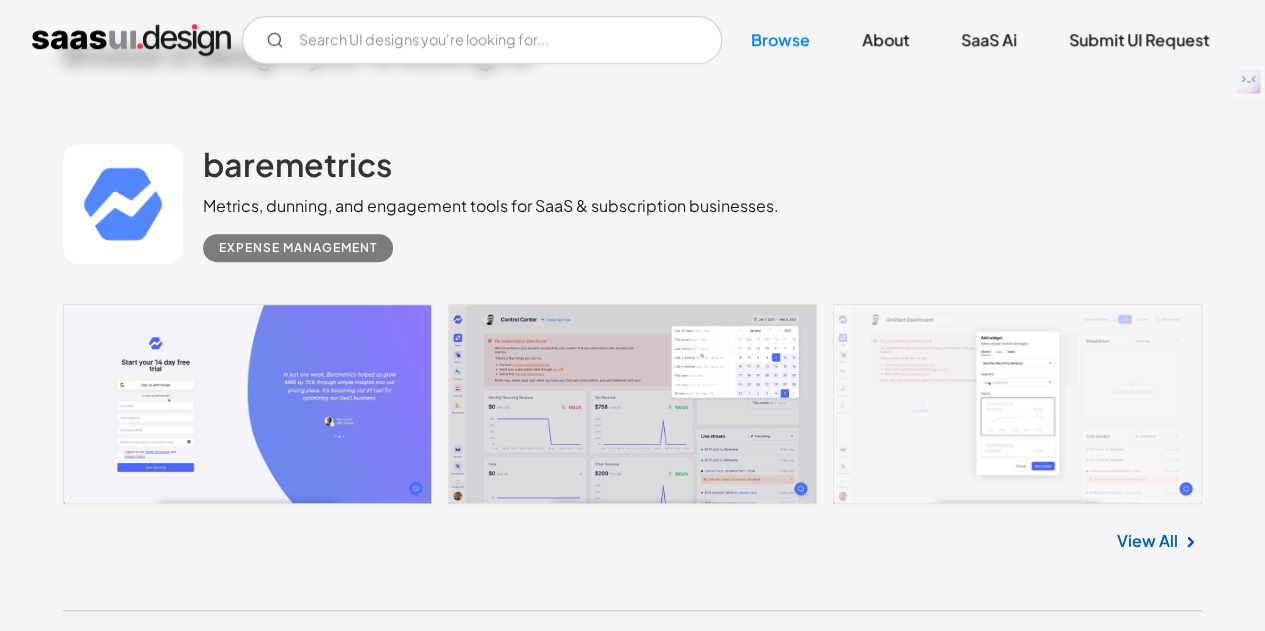 scroll, scrollTop: 482, scrollLeft: 0, axis: vertical 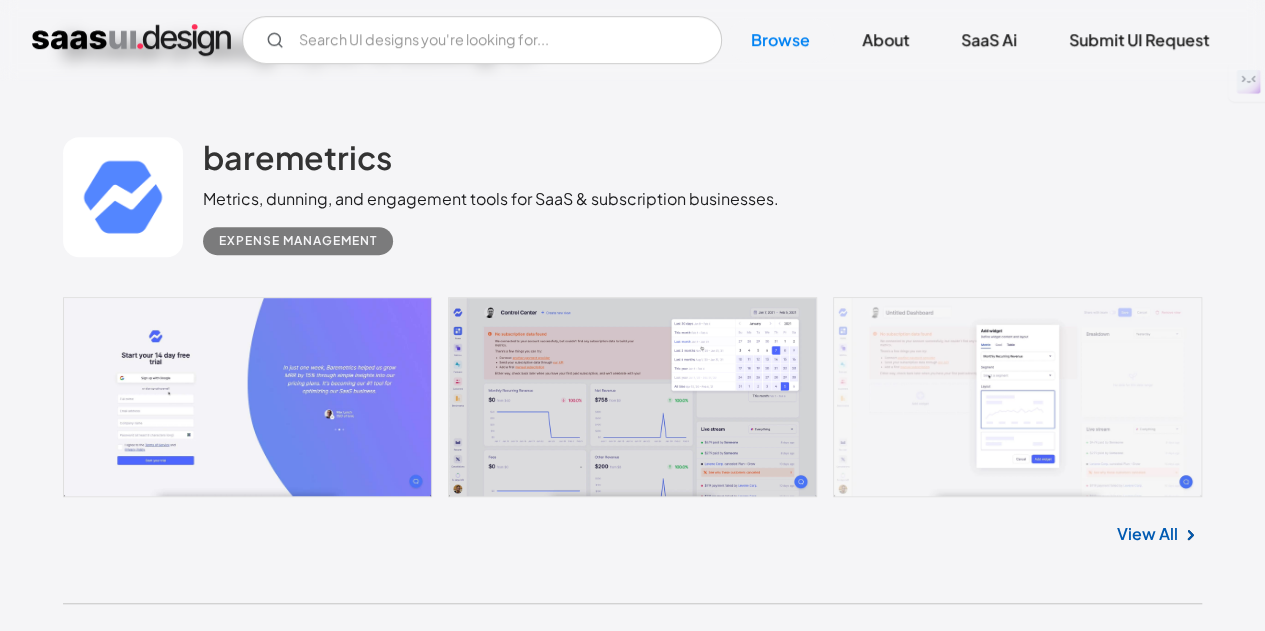 click at bounding box center [632, 397] 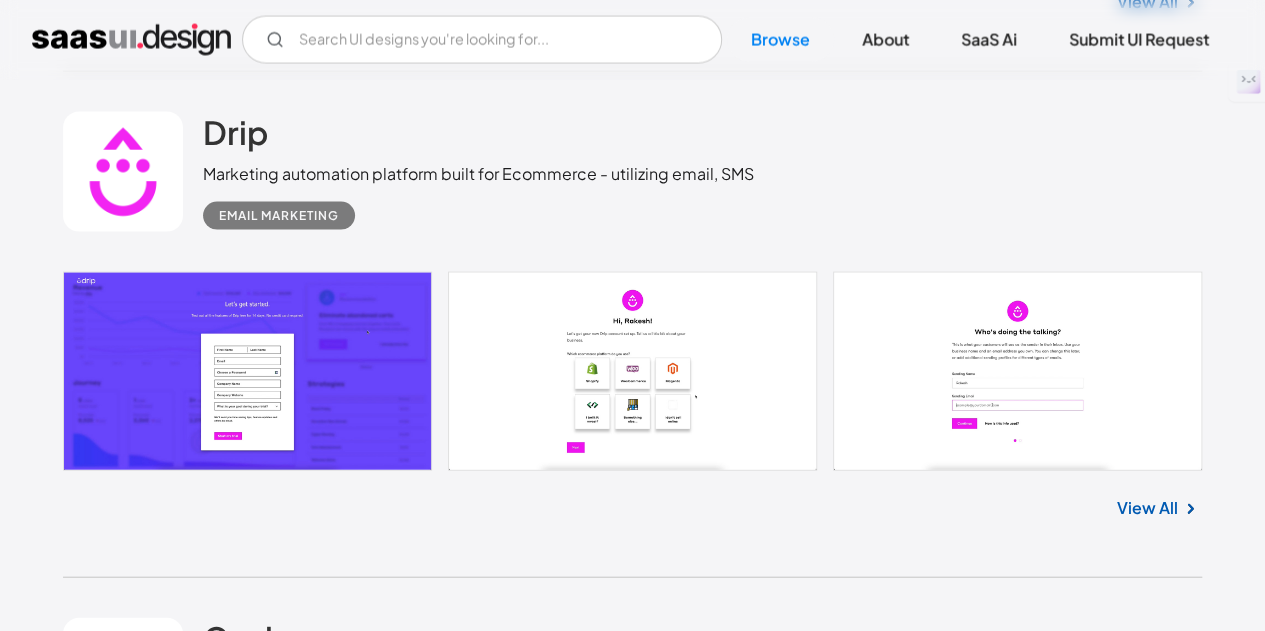 scroll, scrollTop: 2059, scrollLeft: 0, axis: vertical 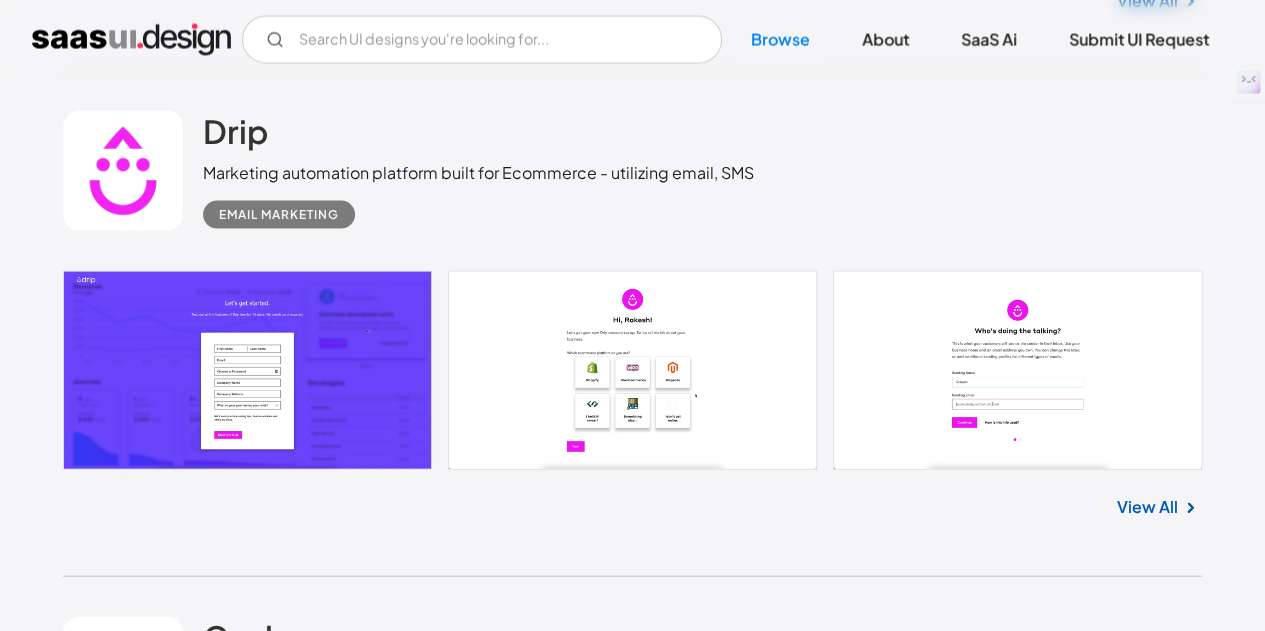 click on "View All" at bounding box center [1147, 507] 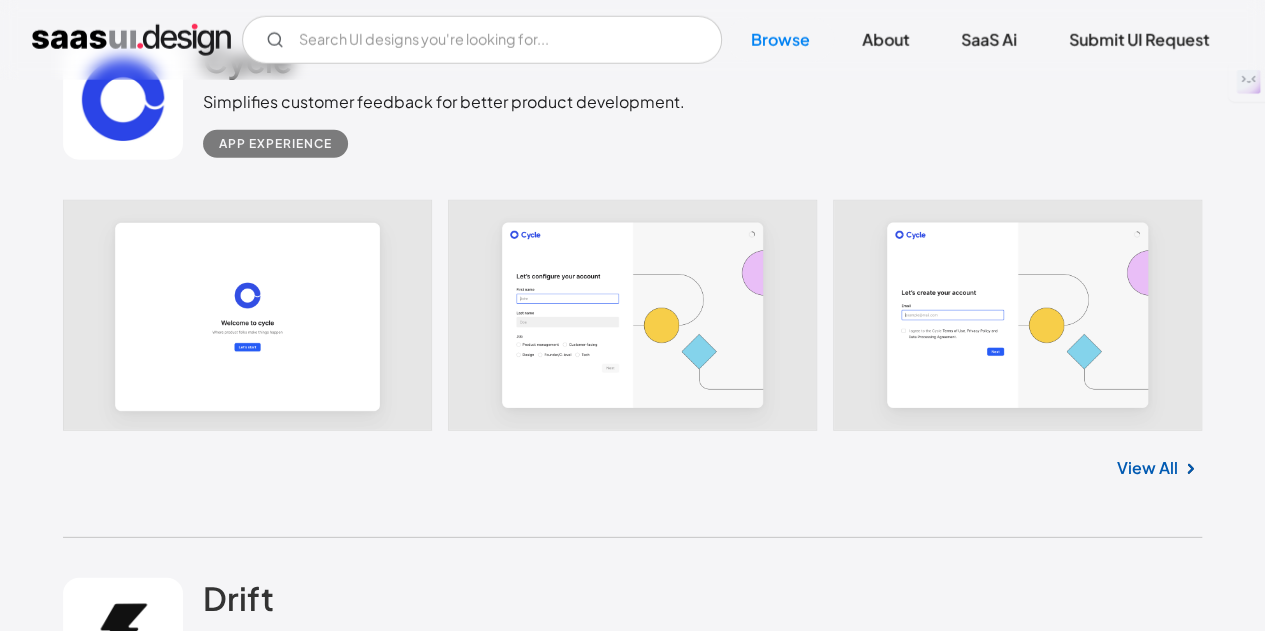 scroll, scrollTop: 2635, scrollLeft: 0, axis: vertical 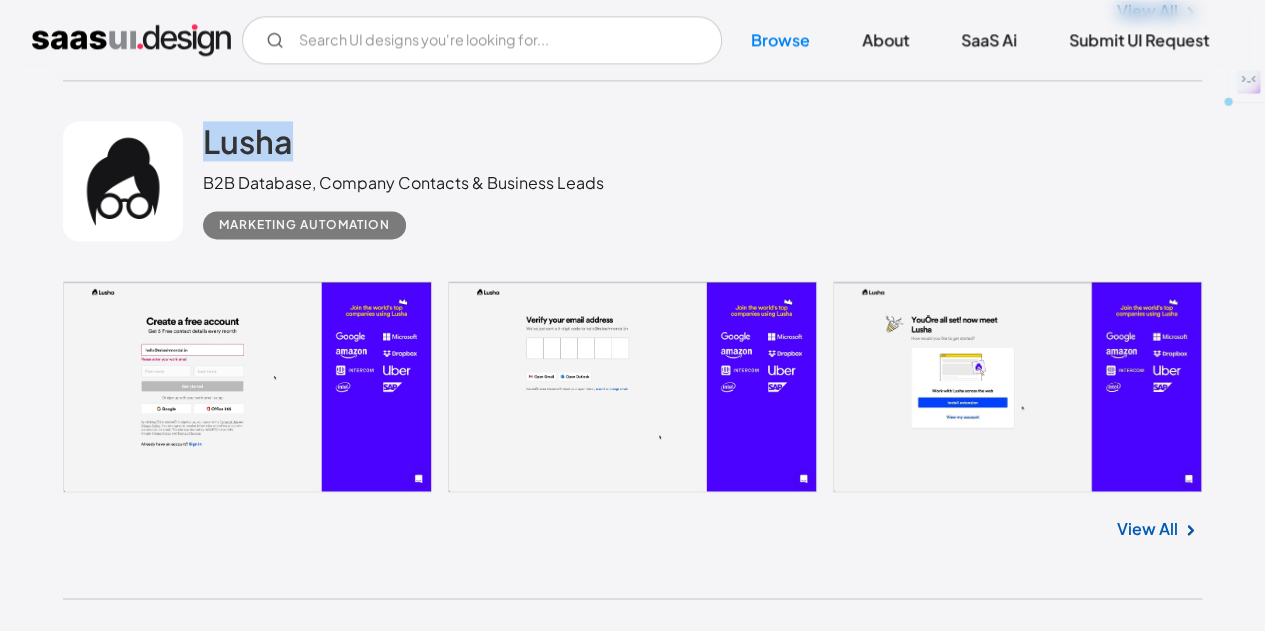 drag, startPoint x: 198, startPoint y: 128, endPoint x: 302, endPoint y: 151, distance: 106.51291 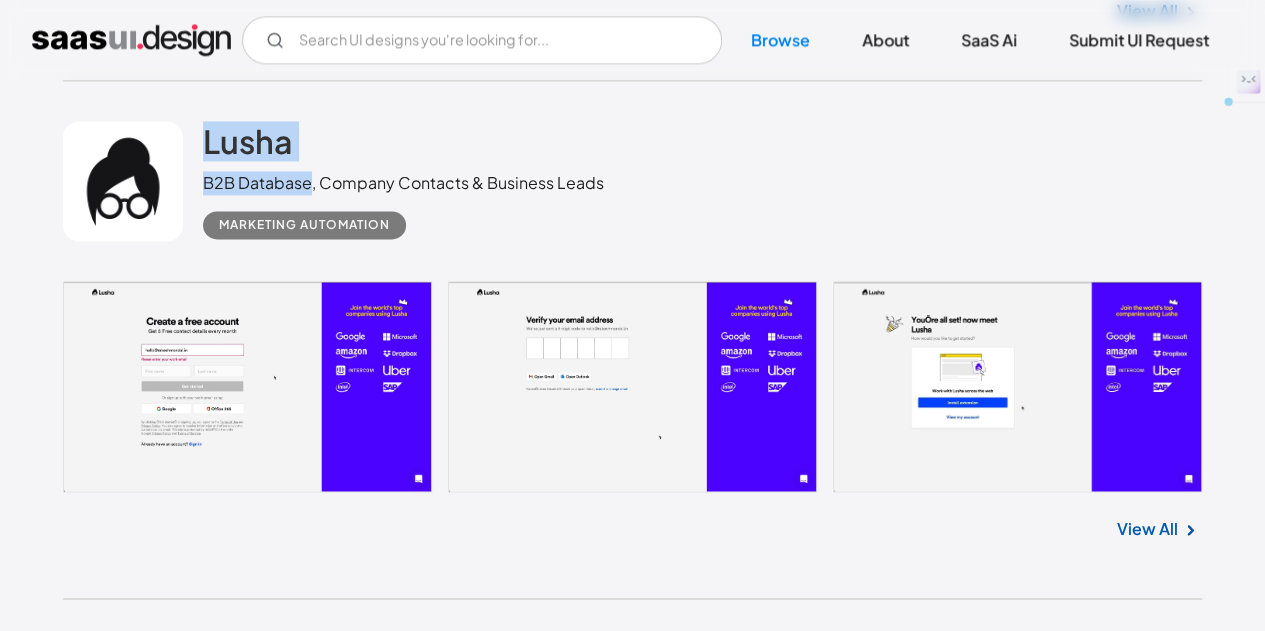 drag, startPoint x: 302, startPoint y: 151, endPoint x: 312, endPoint y: 181, distance: 31.622776 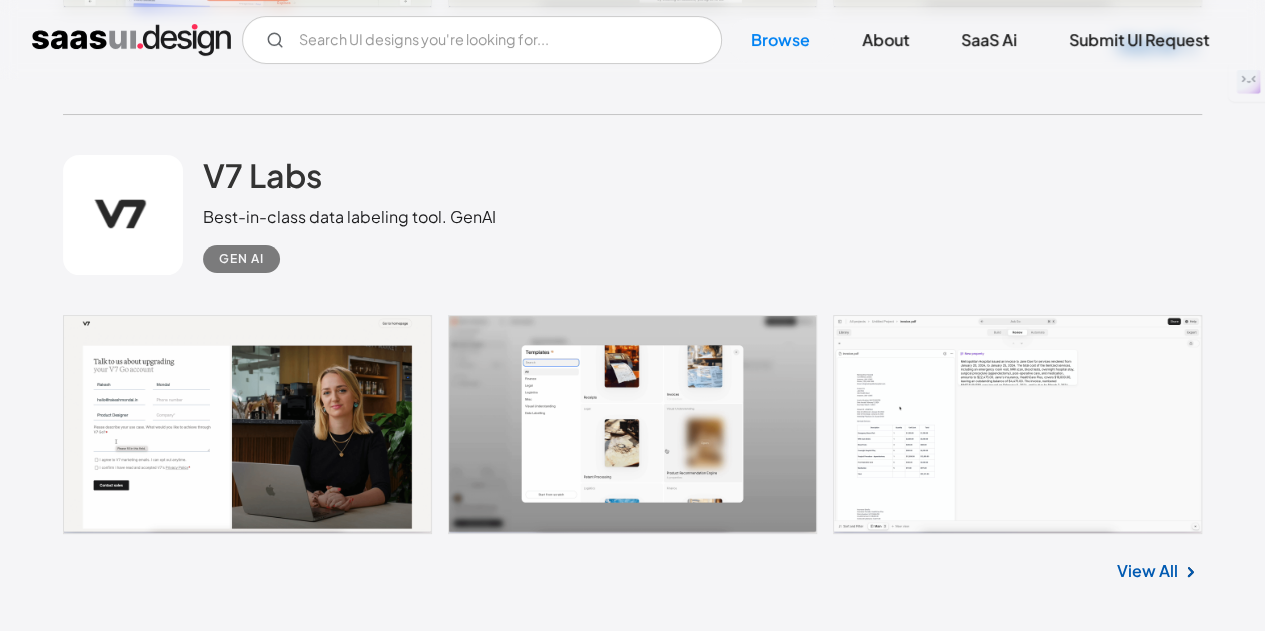 scroll, scrollTop: 7679, scrollLeft: 0, axis: vertical 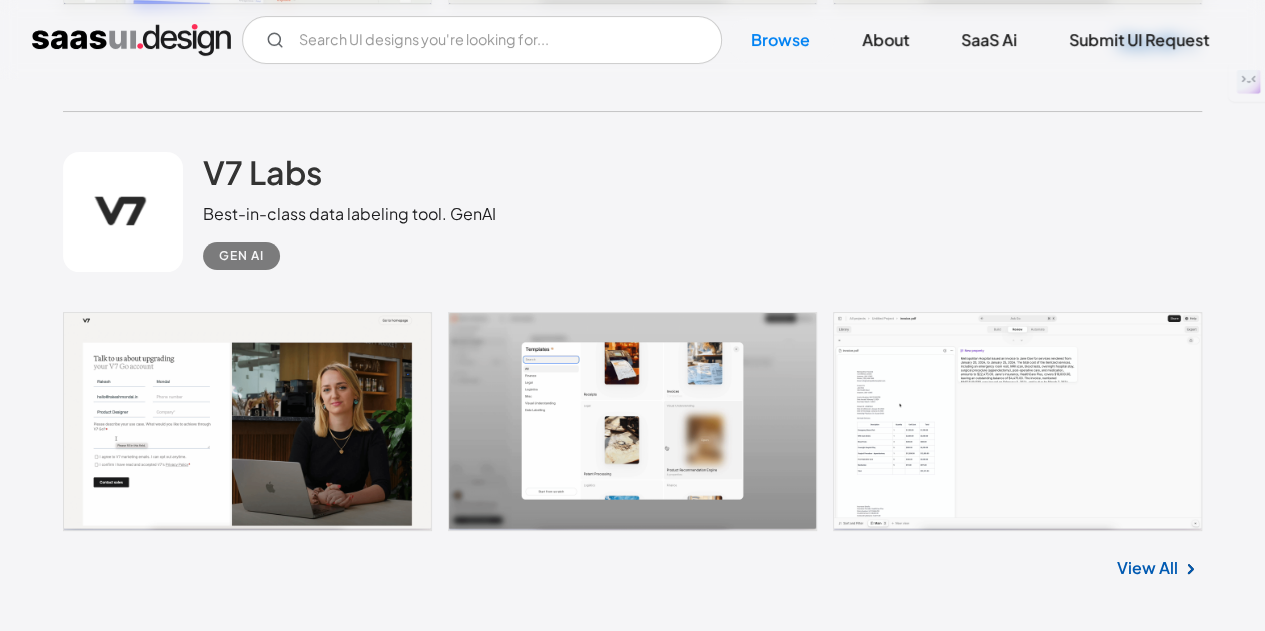 click on "V7 Labs Best-in-class data labeling tool. GenAI Gen AI" at bounding box center (632, 212) 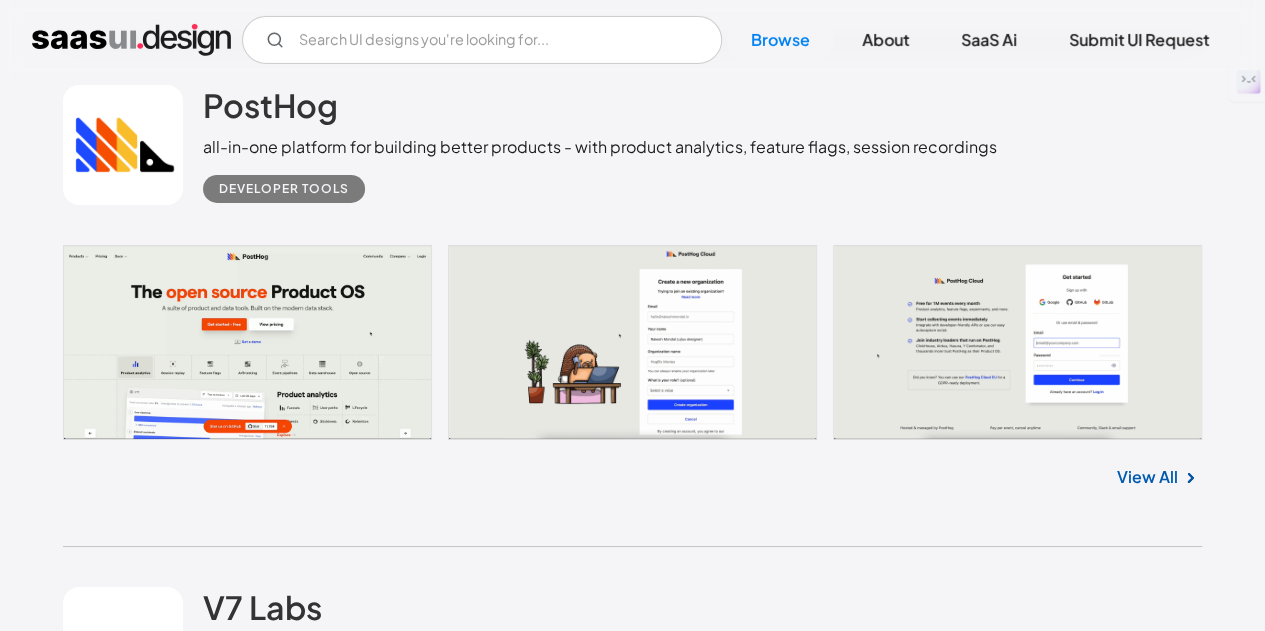 scroll, scrollTop: 7245, scrollLeft: 0, axis: vertical 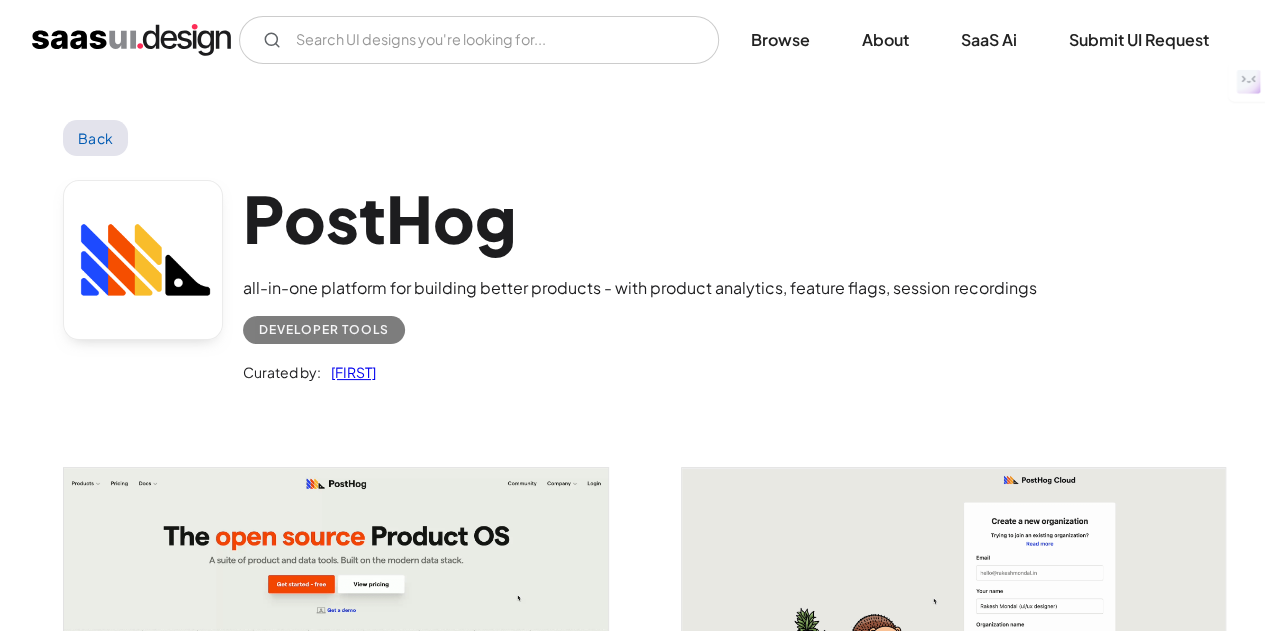 click on "[FIRST]" at bounding box center [348, 372] 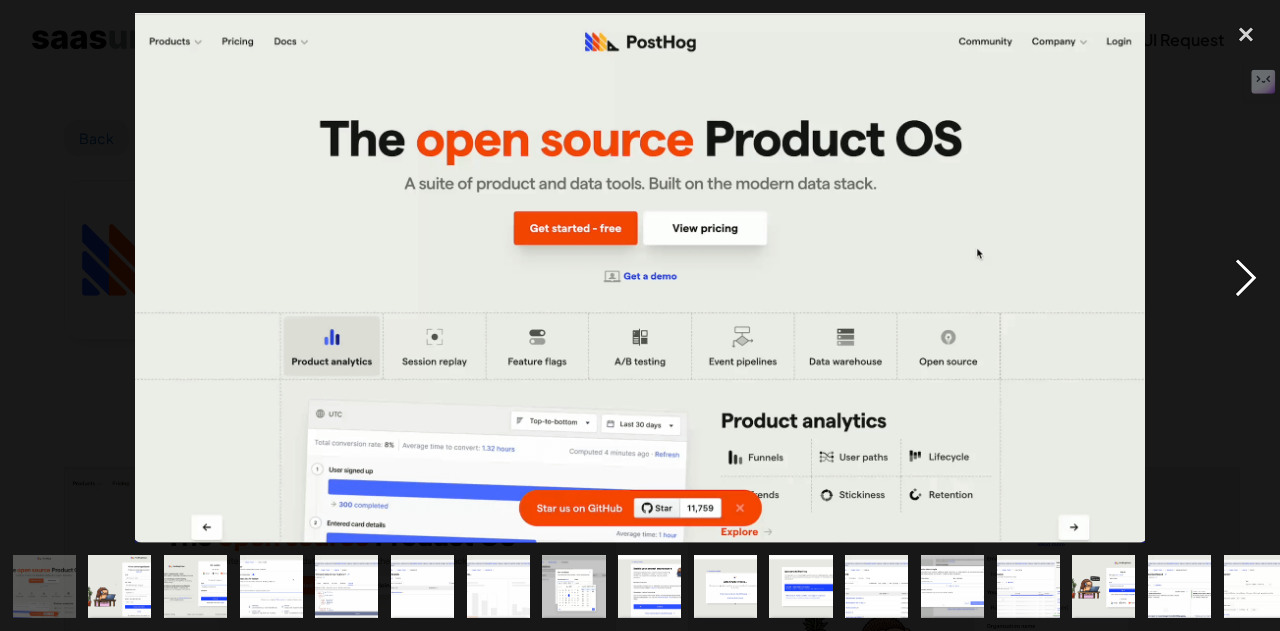 click at bounding box center (1246, 278) 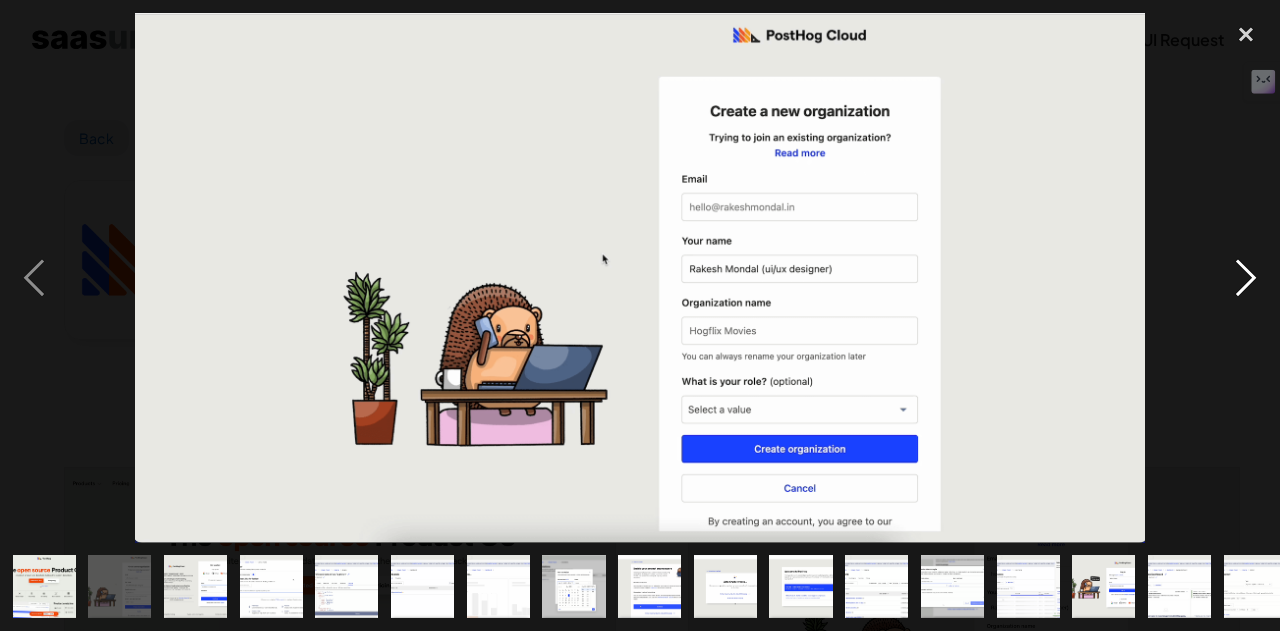 click at bounding box center (1246, 278) 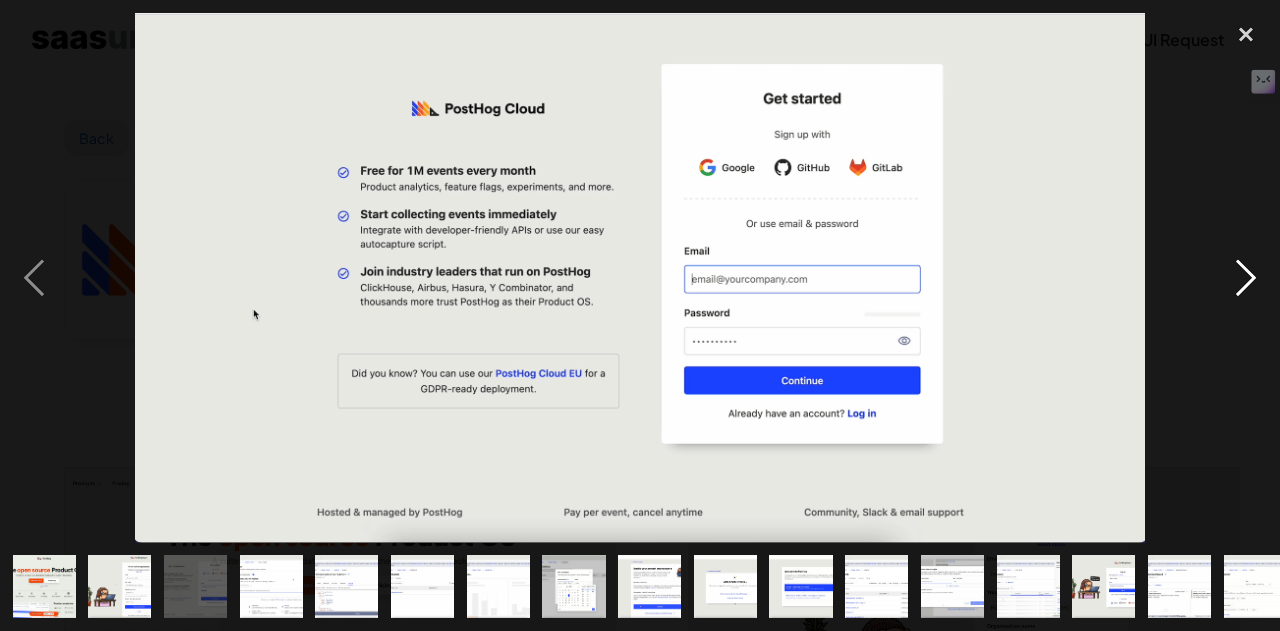 click at bounding box center [1246, 278] 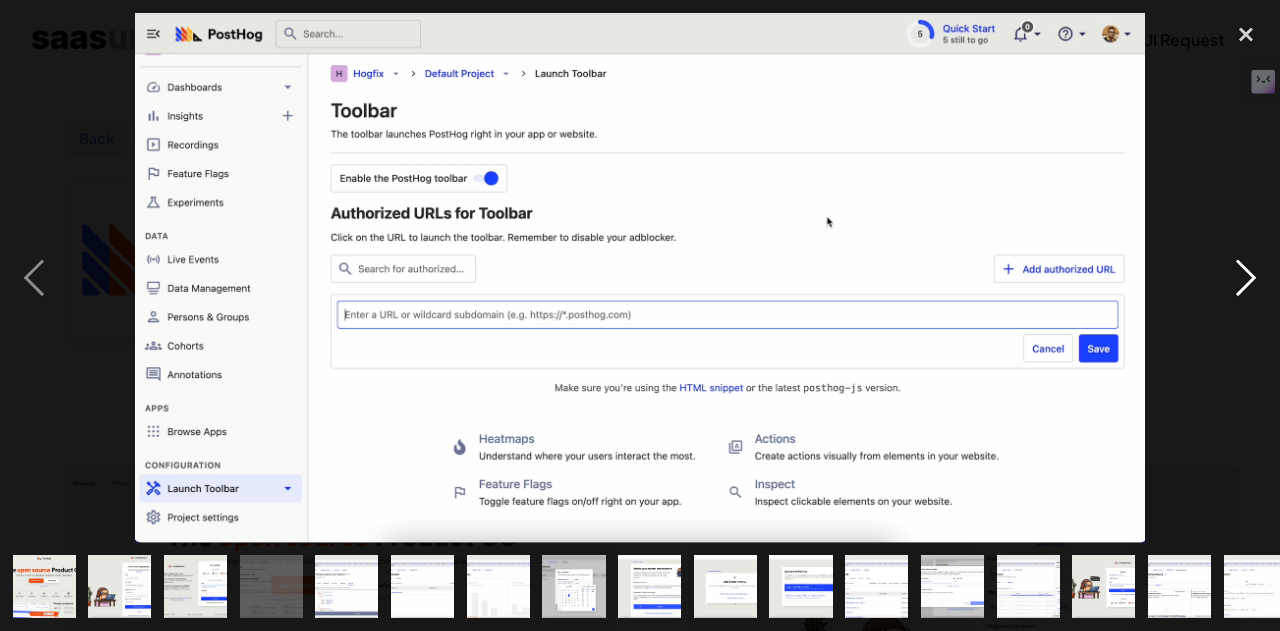 click at bounding box center (1246, 278) 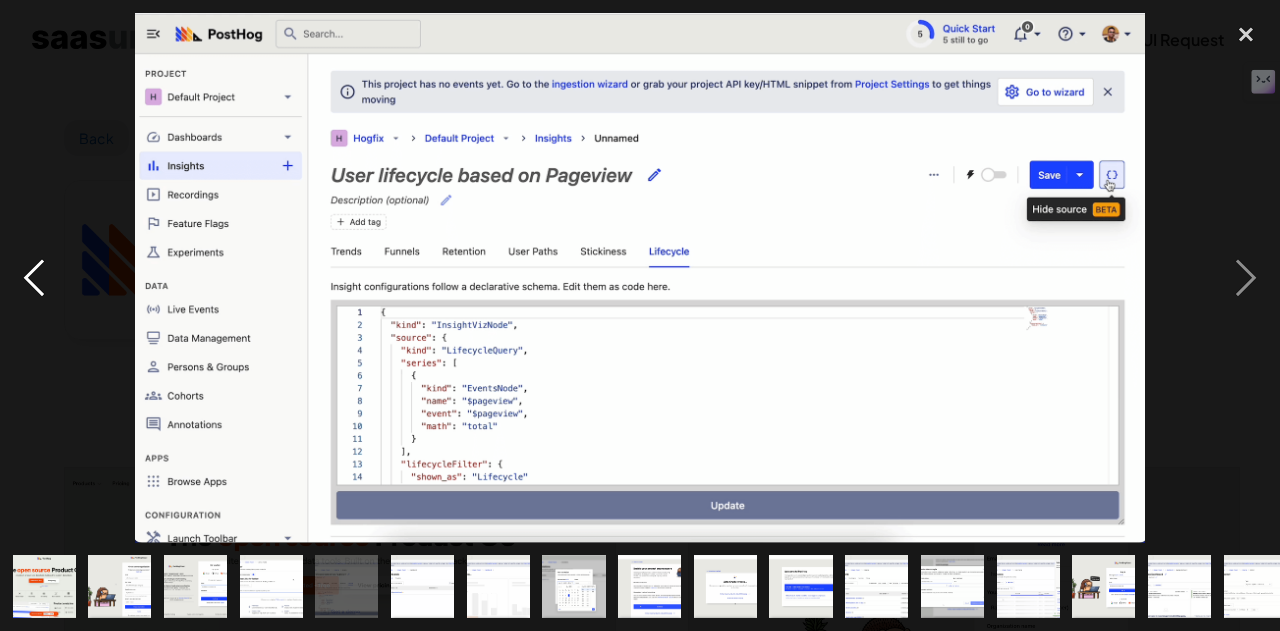 click at bounding box center [34, 278] 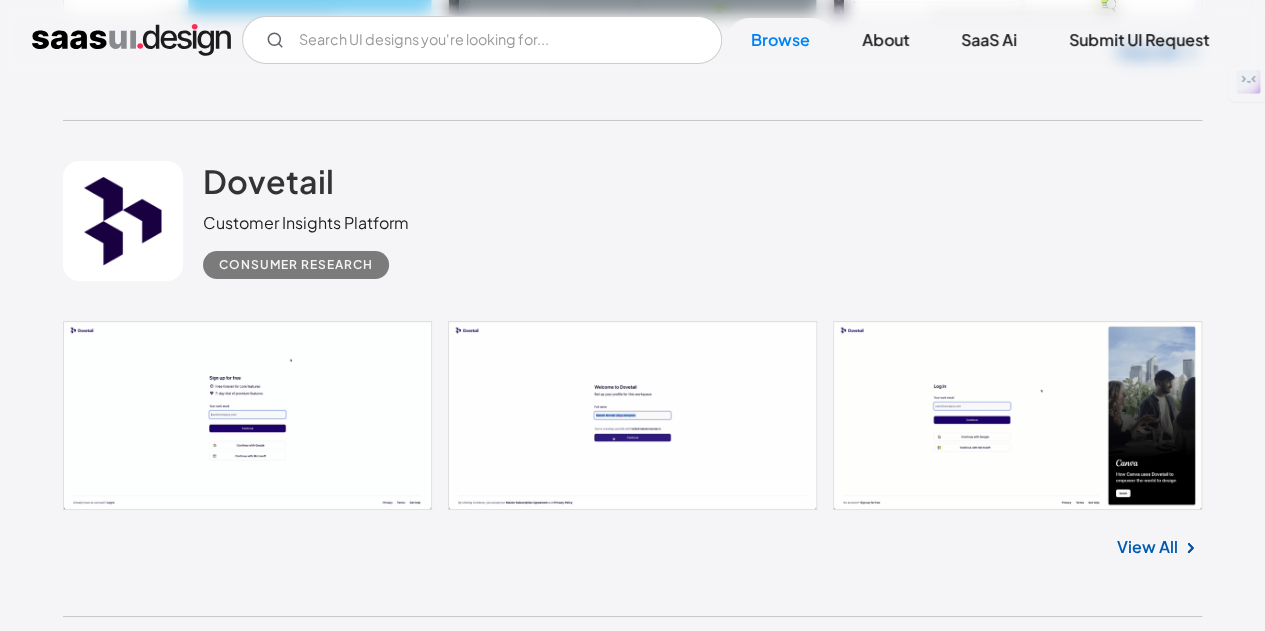 scroll, scrollTop: 3560, scrollLeft: 0, axis: vertical 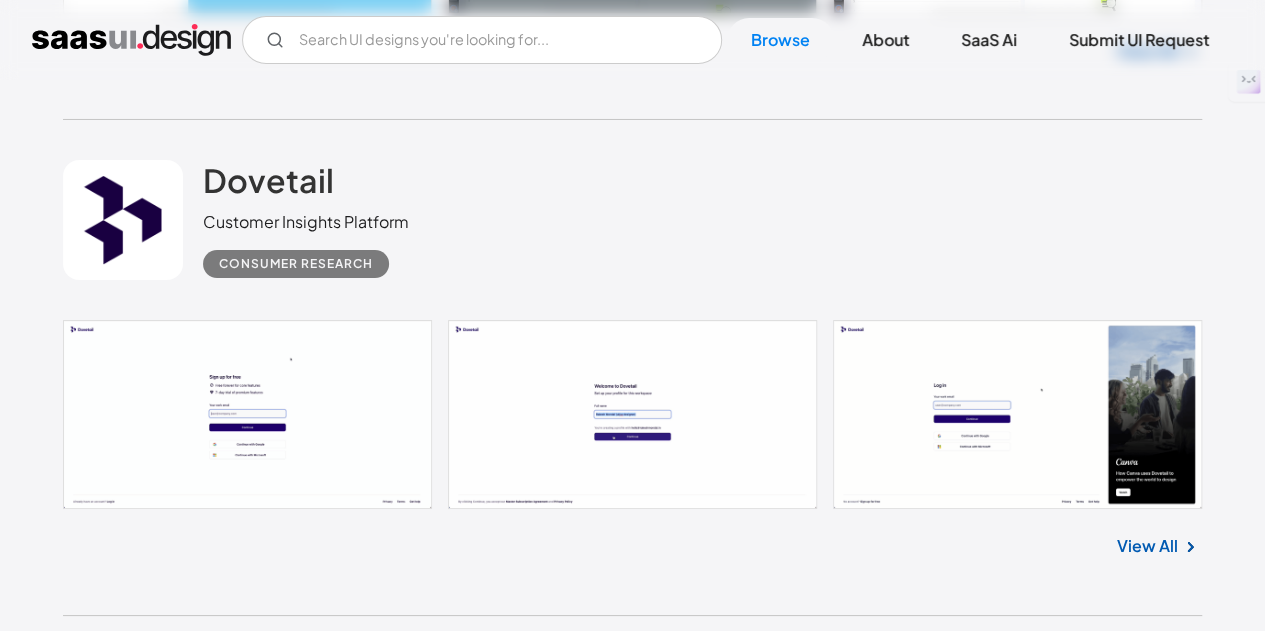 click at bounding box center (632, 414) 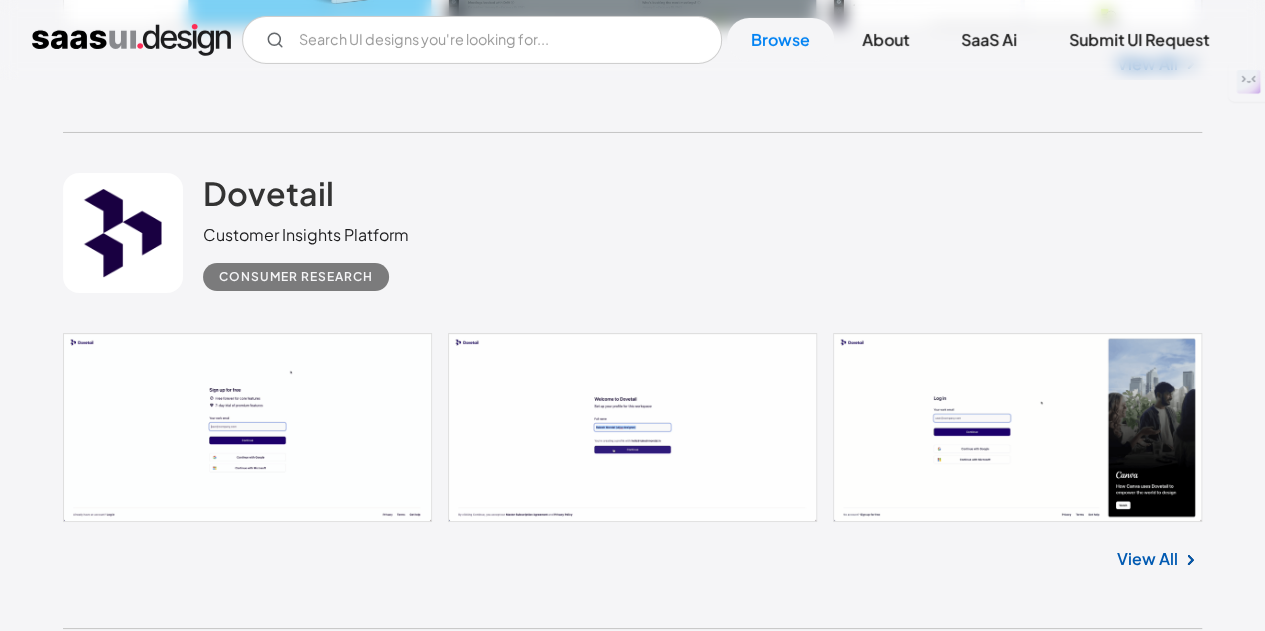 click at bounding box center [131, 40] 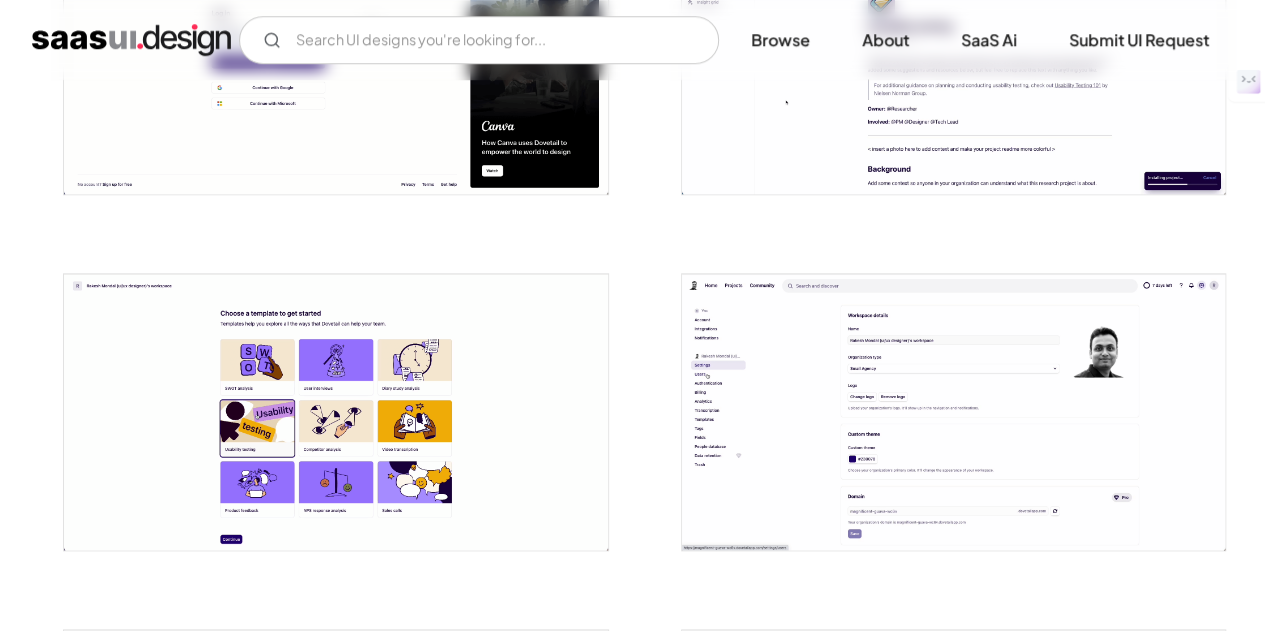 scroll, scrollTop: 908, scrollLeft: 0, axis: vertical 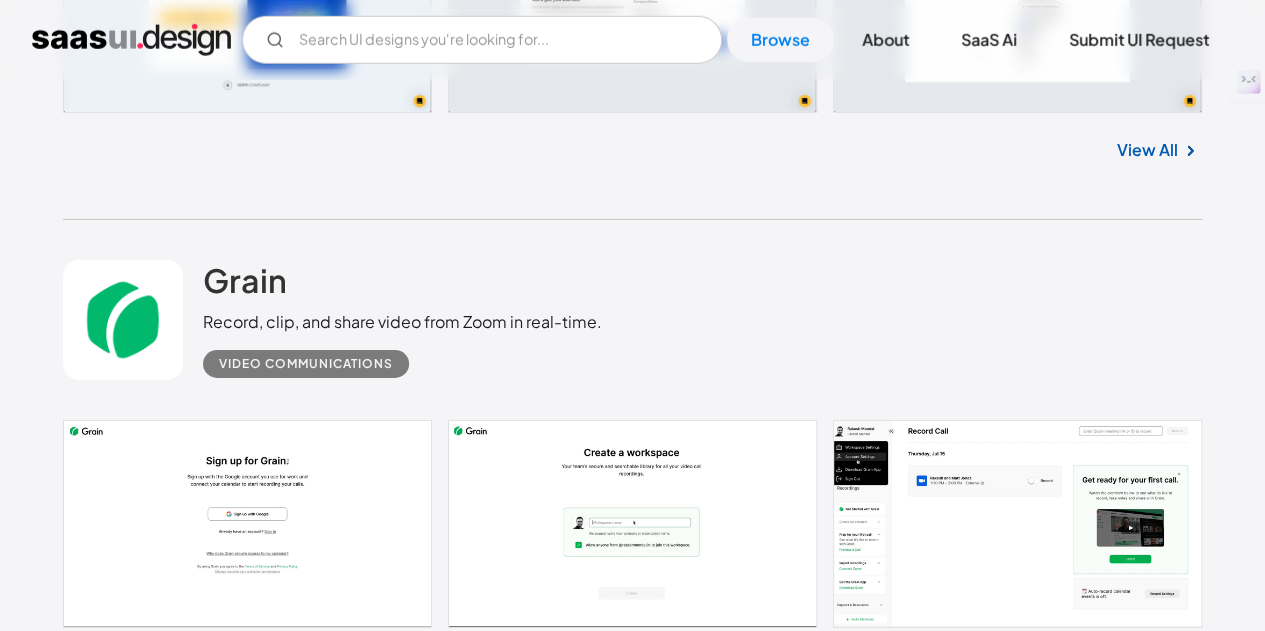 click at bounding box center [632, 524] 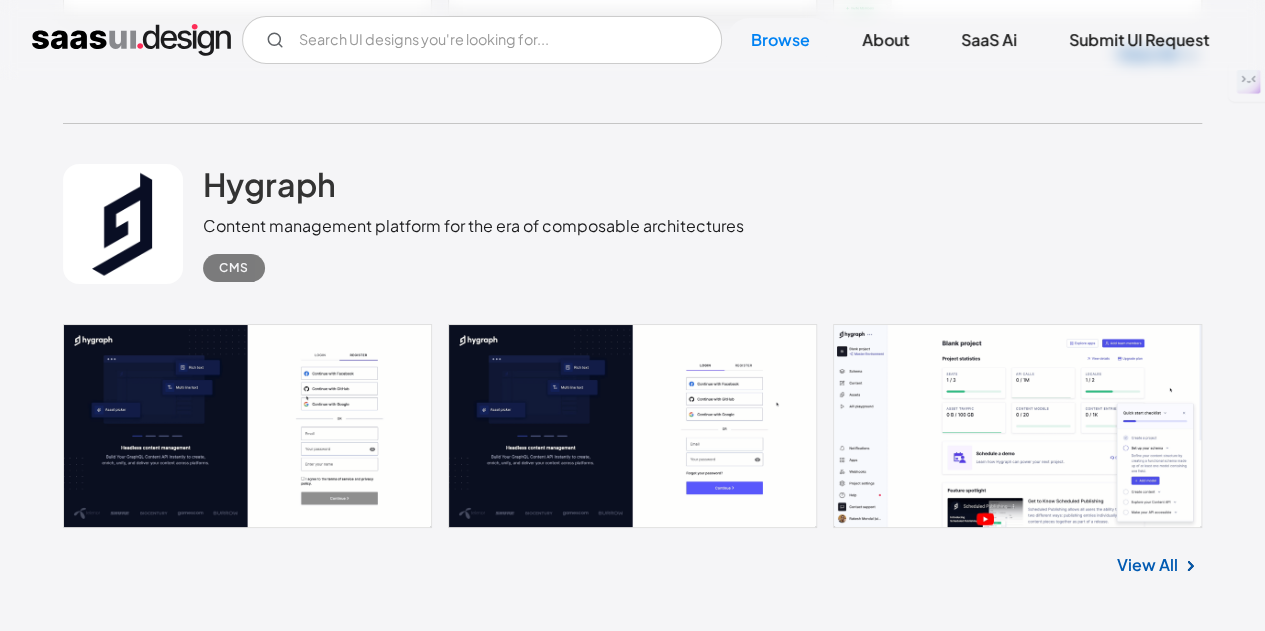 scroll, scrollTop: 15038, scrollLeft: 0, axis: vertical 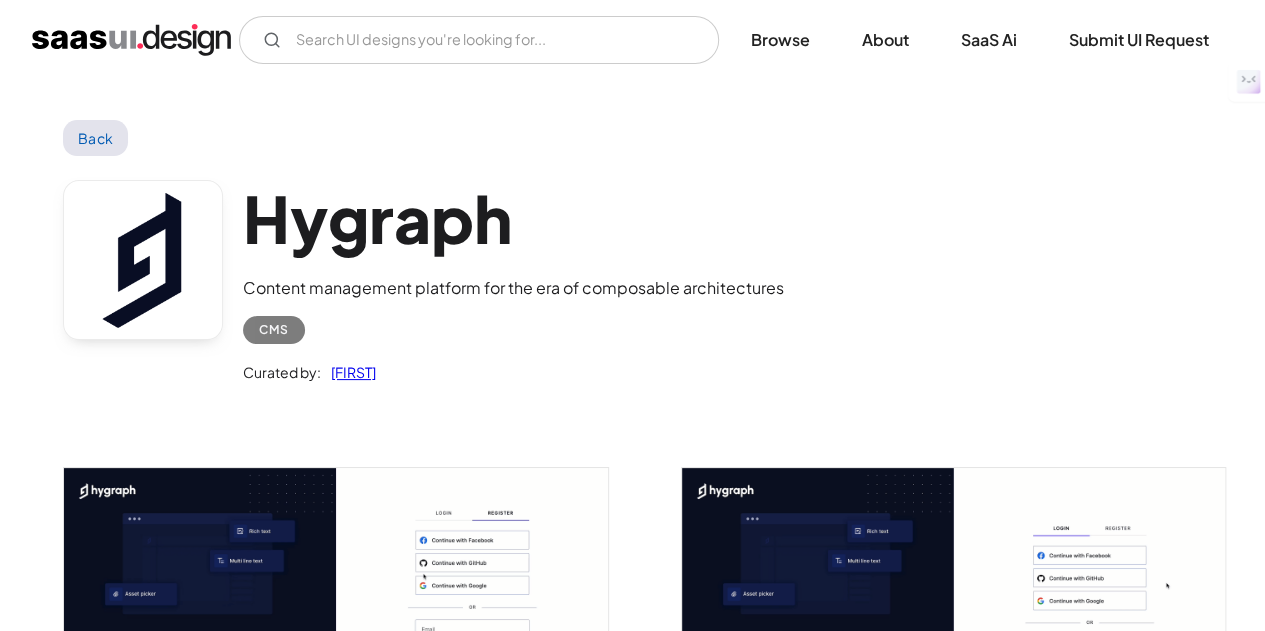 click at bounding box center [335, 618] 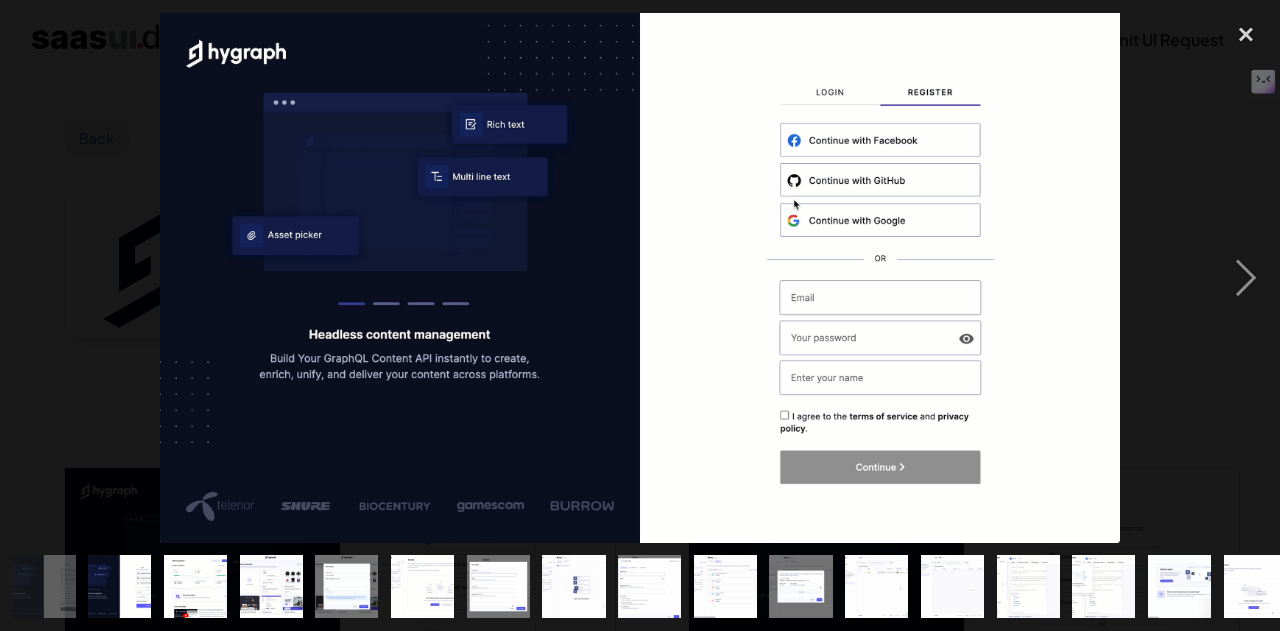 click at bounding box center [640, 278] 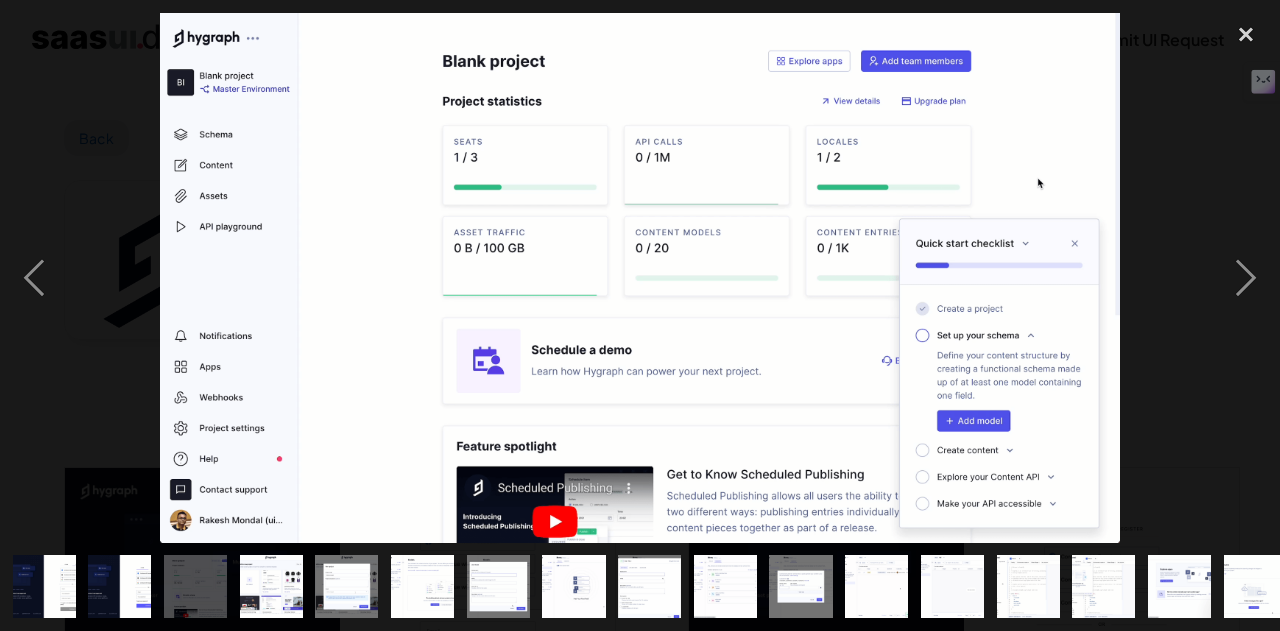 click at bounding box center [640, 278] 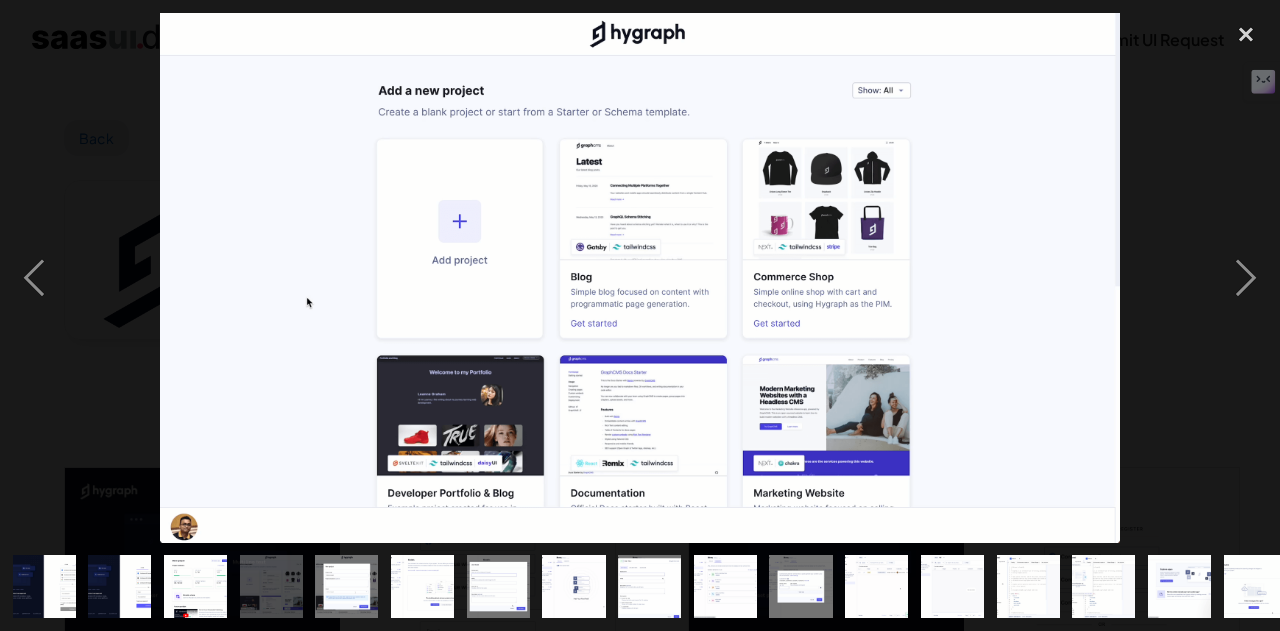 click at bounding box center (640, 278) 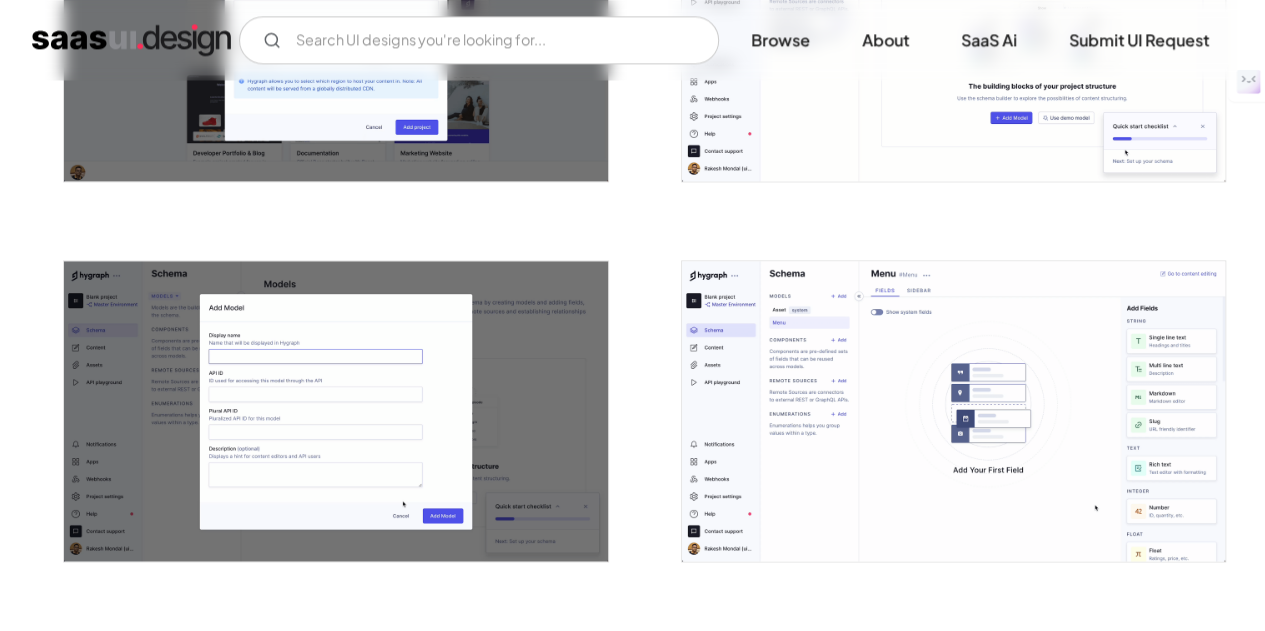 scroll, scrollTop: 1348, scrollLeft: 0, axis: vertical 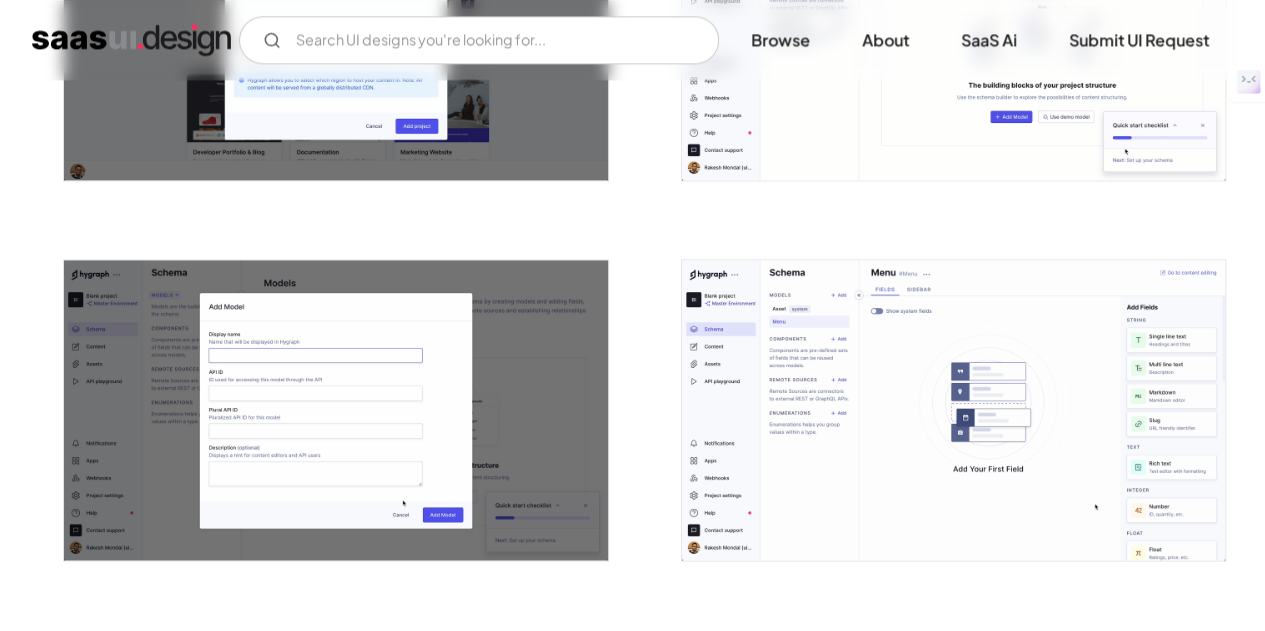click at bounding box center [131, 40] 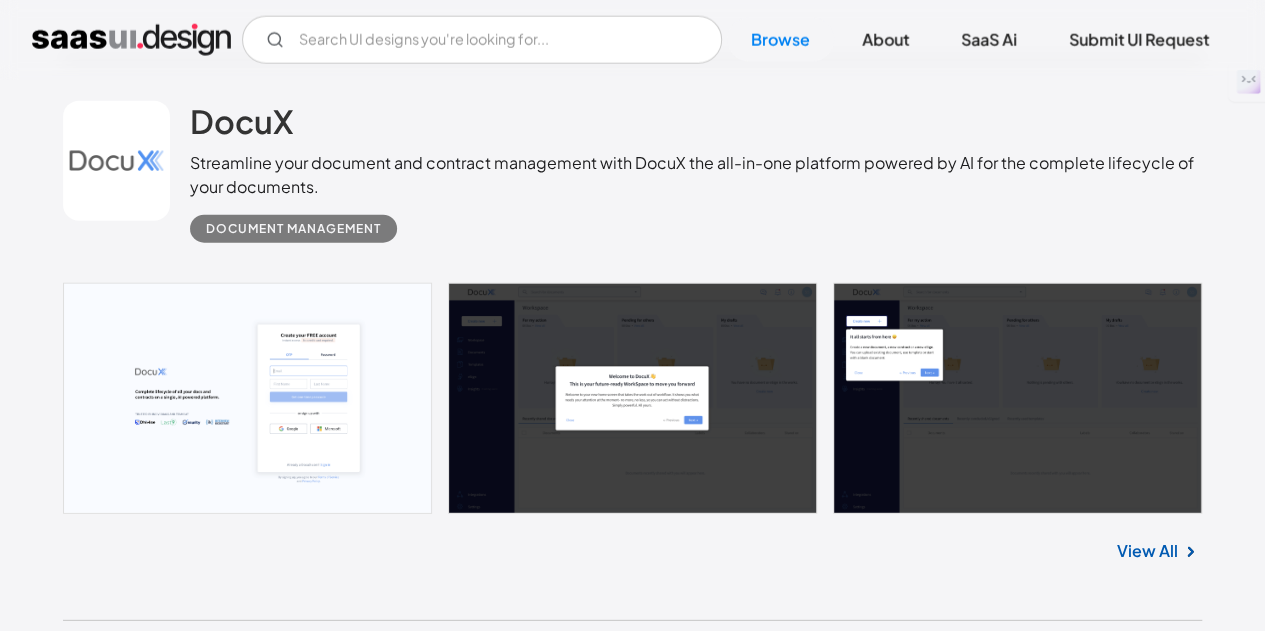 scroll, scrollTop: 17683, scrollLeft: 0, axis: vertical 